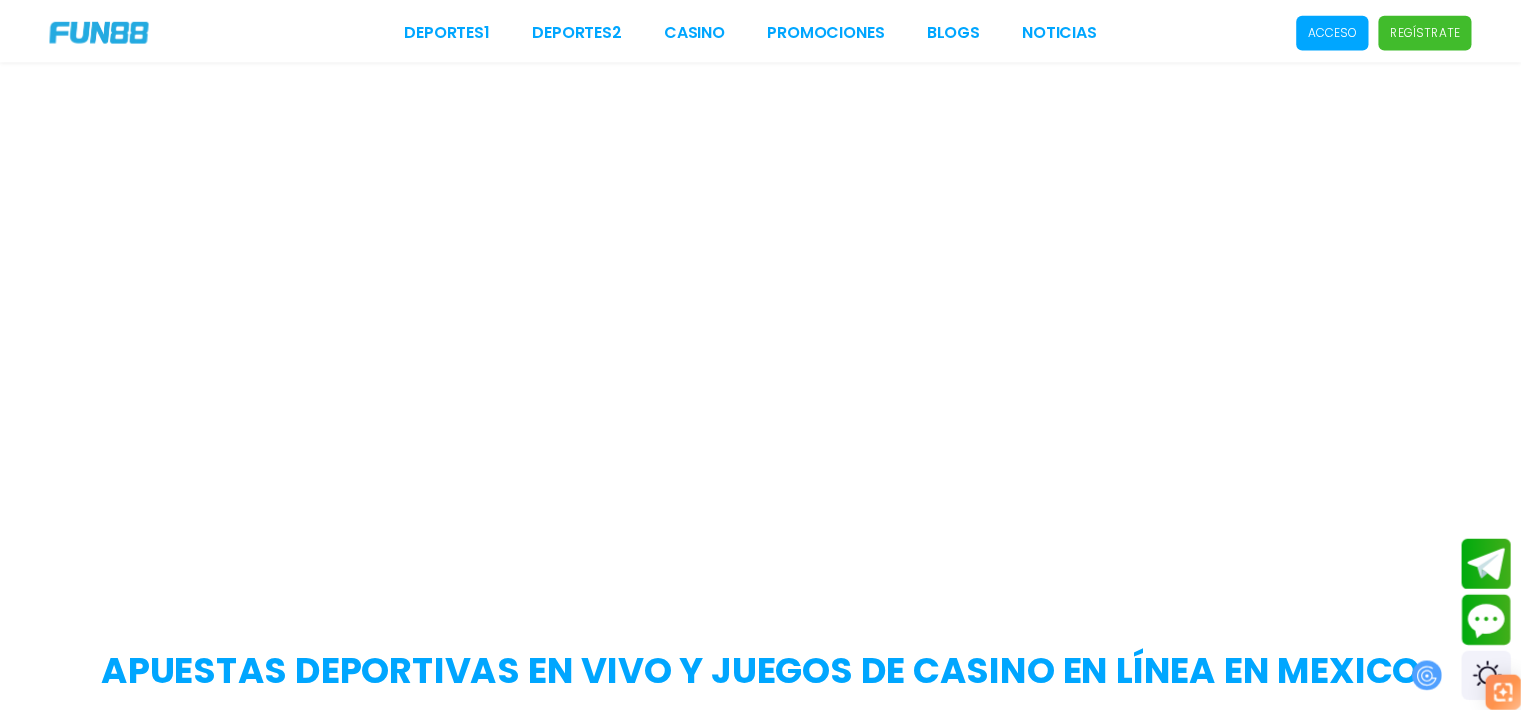 scroll, scrollTop: 0, scrollLeft: 0, axis: both 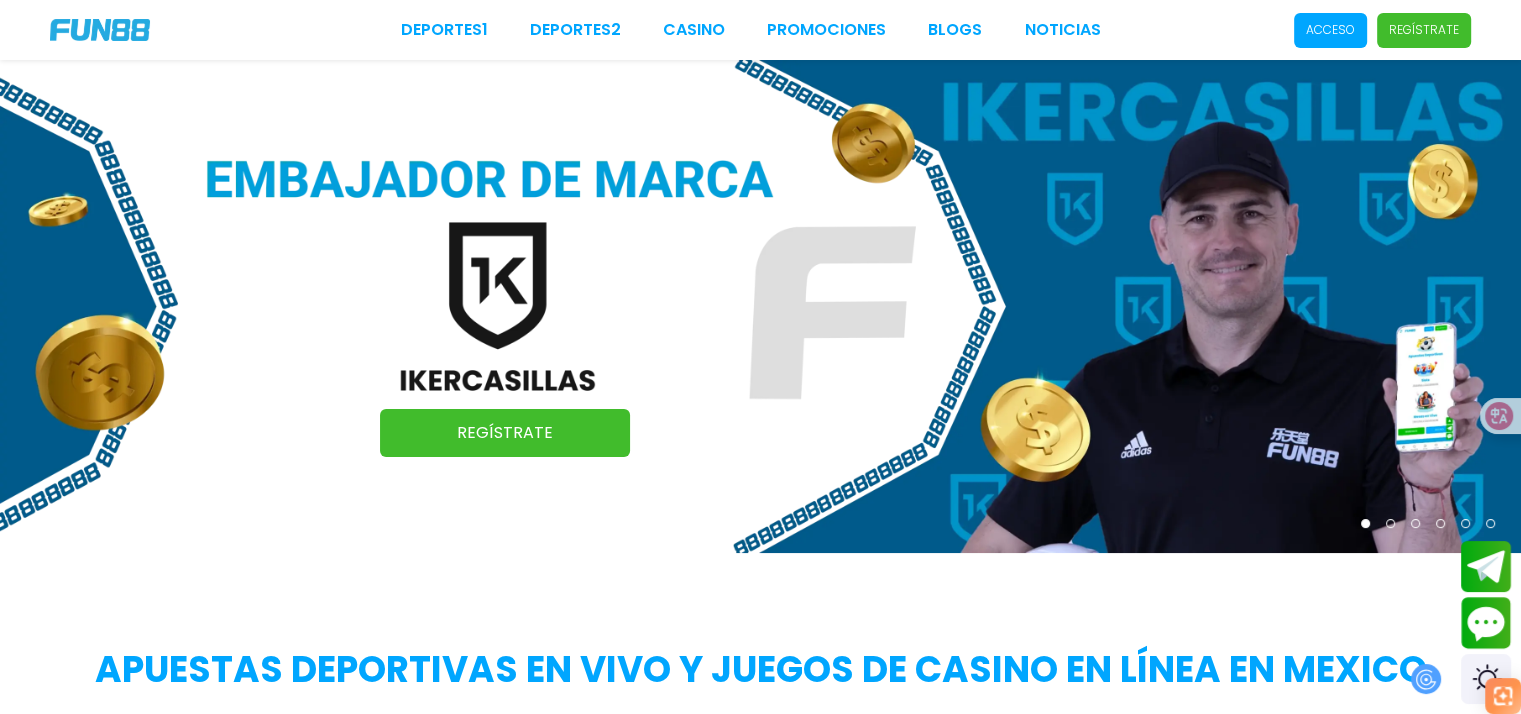 click on "Acceso Regístrate" at bounding box center [1336, 30] 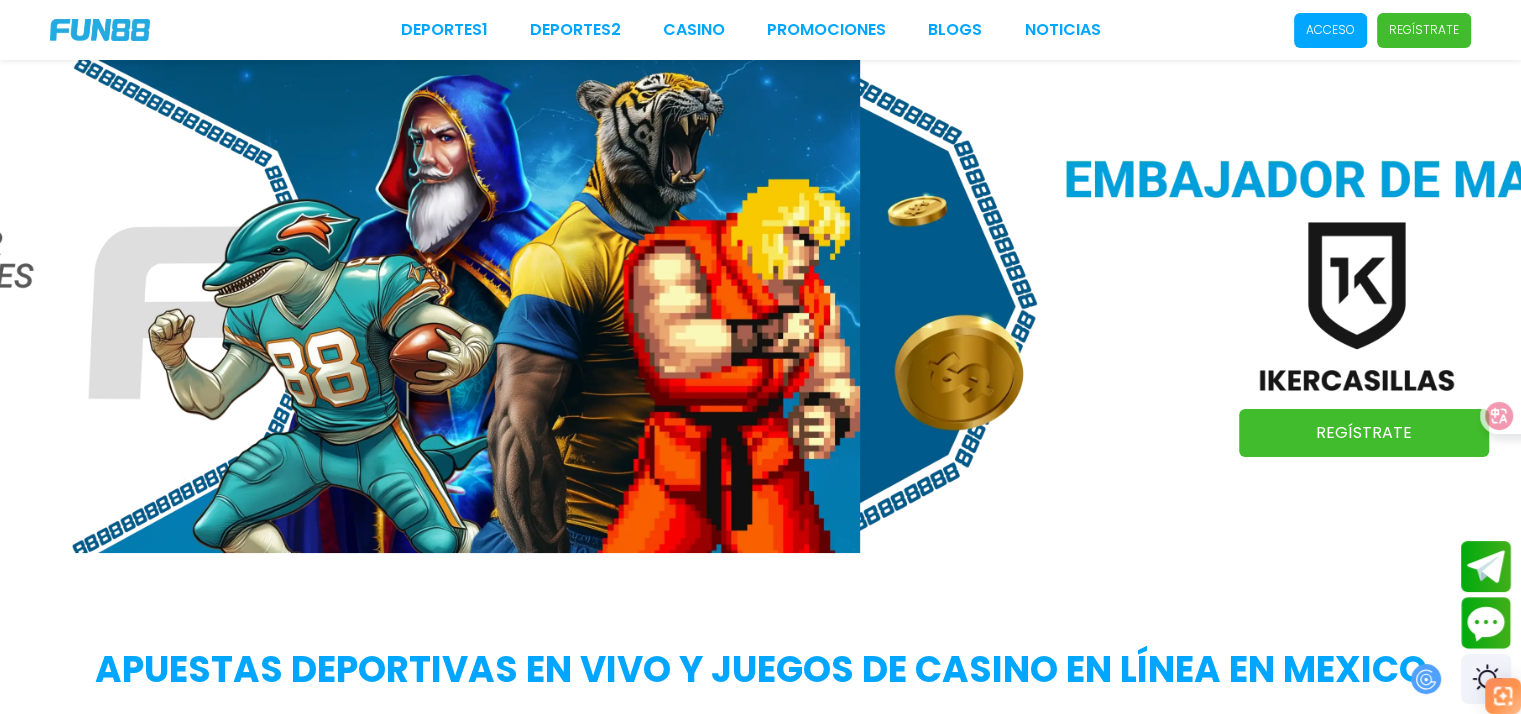 drag, startPoint x: 1268, startPoint y: 311, endPoint x: 517, endPoint y: 288, distance: 751.3521 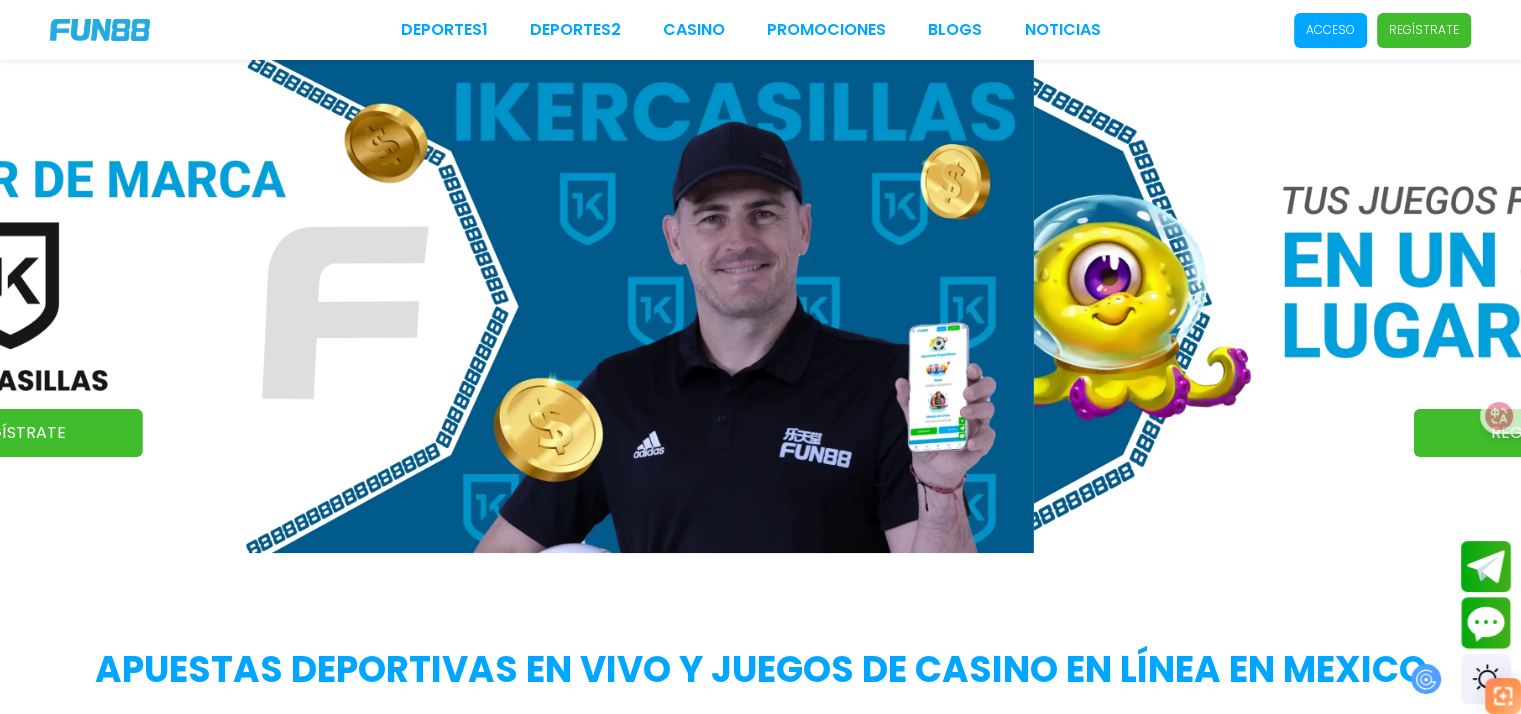 drag, startPoint x: 1280, startPoint y: 335, endPoint x: 490, endPoint y: 331, distance: 790.01013 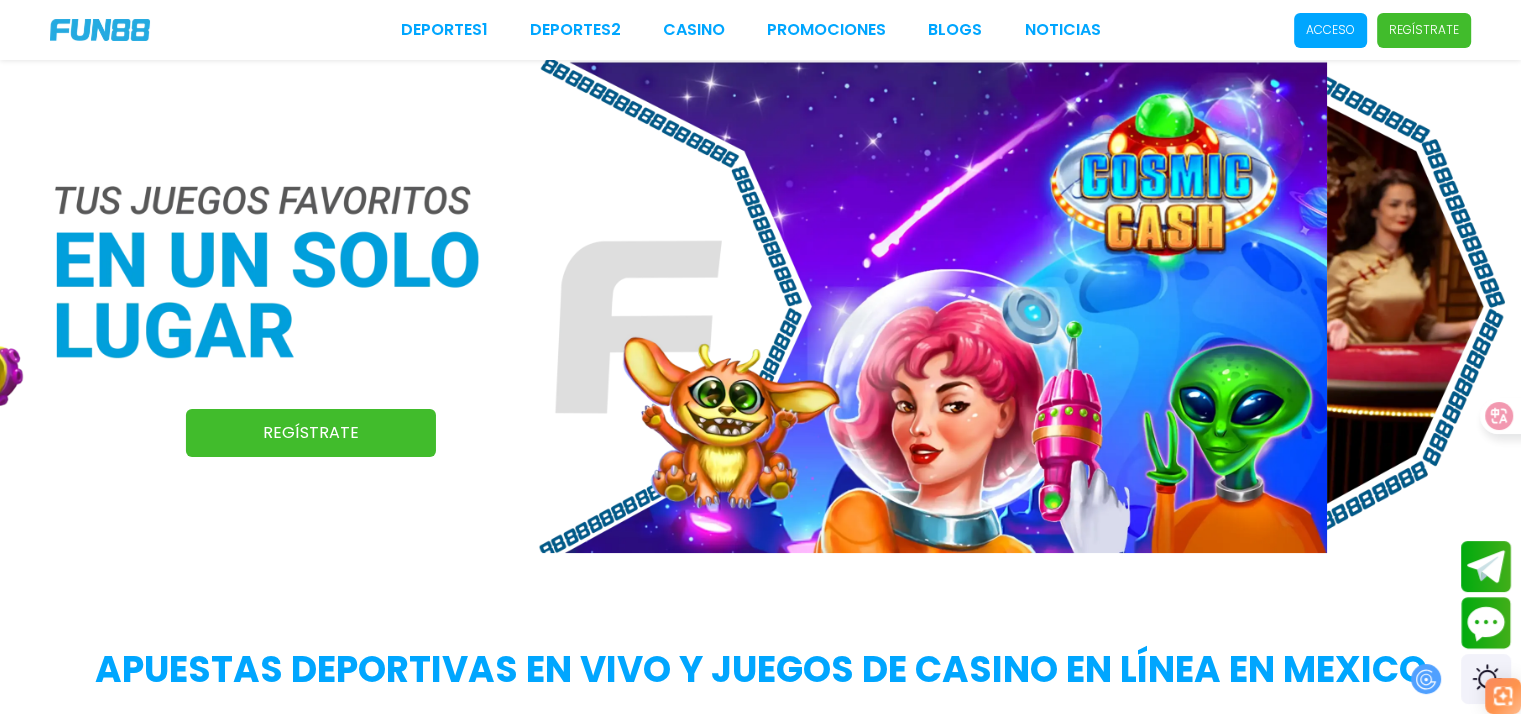 drag, startPoint x: 1248, startPoint y: 319, endPoint x: 316, endPoint y: 345, distance: 932.3626 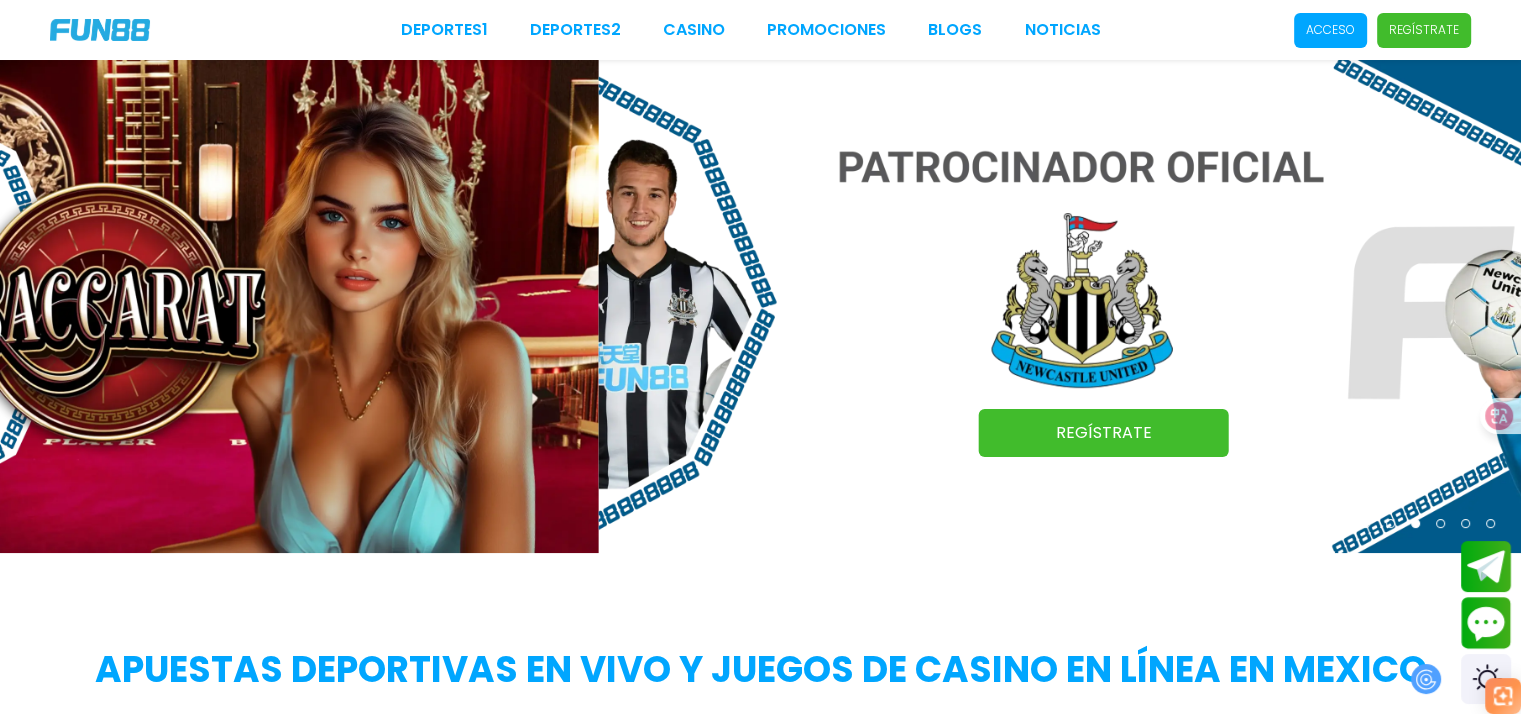 drag, startPoint x: 1156, startPoint y: 315, endPoint x: 266, endPoint y: 295, distance: 890.2247 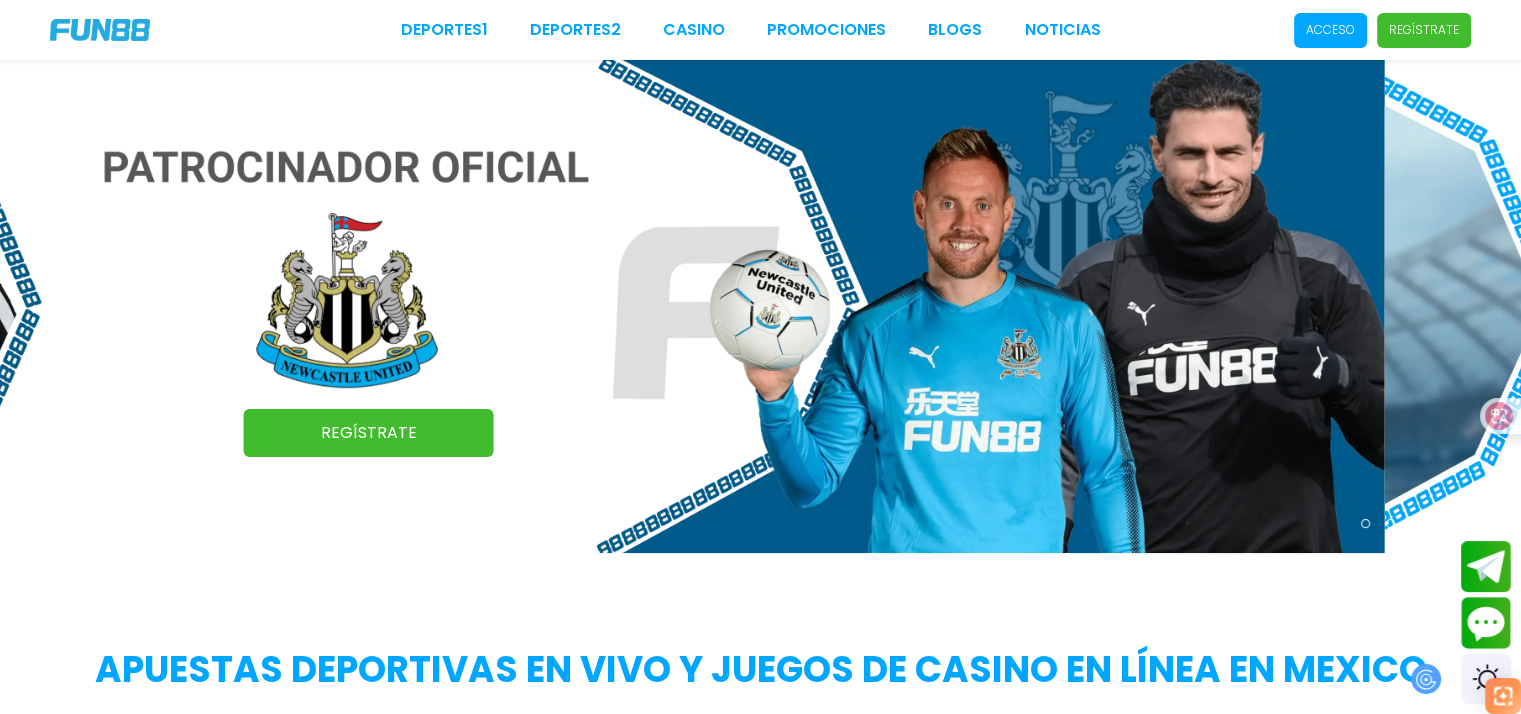 drag, startPoint x: 1075, startPoint y: 274, endPoint x: 496, endPoint y: 272, distance: 579.0035 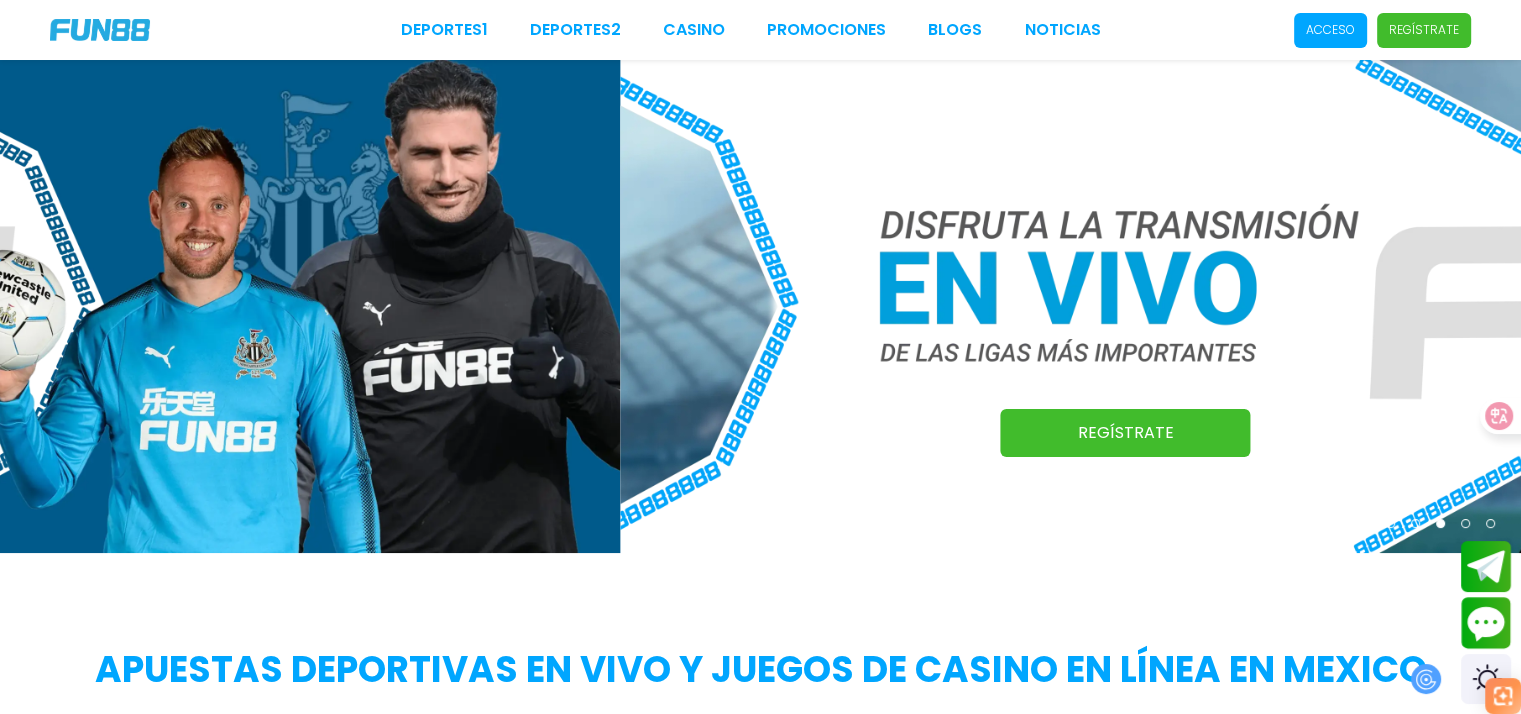 drag, startPoint x: 1166, startPoint y: 318, endPoint x: 238, endPoint y: 267, distance: 929.4003 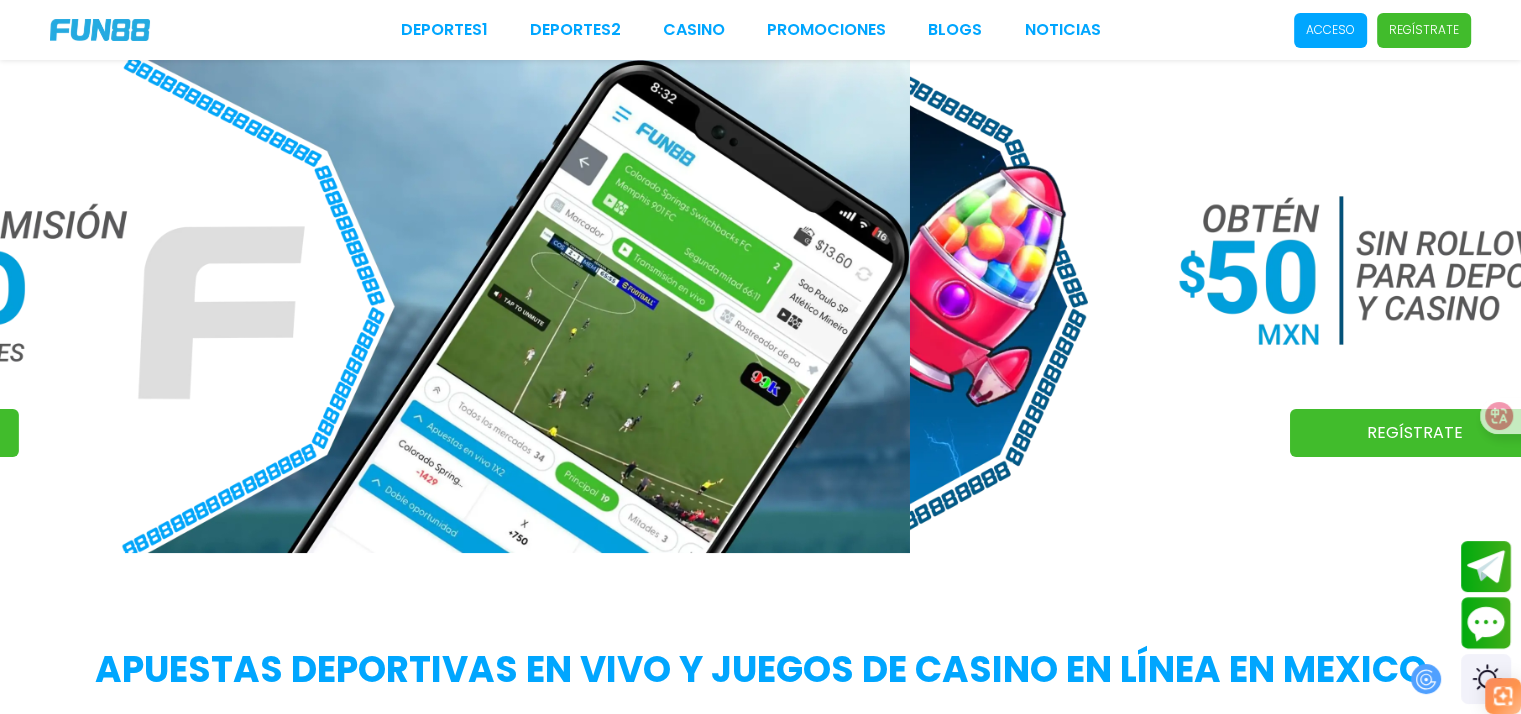 drag, startPoint x: 1364, startPoint y: 332, endPoint x: 324, endPoint y: 322, distance: 1040.0481 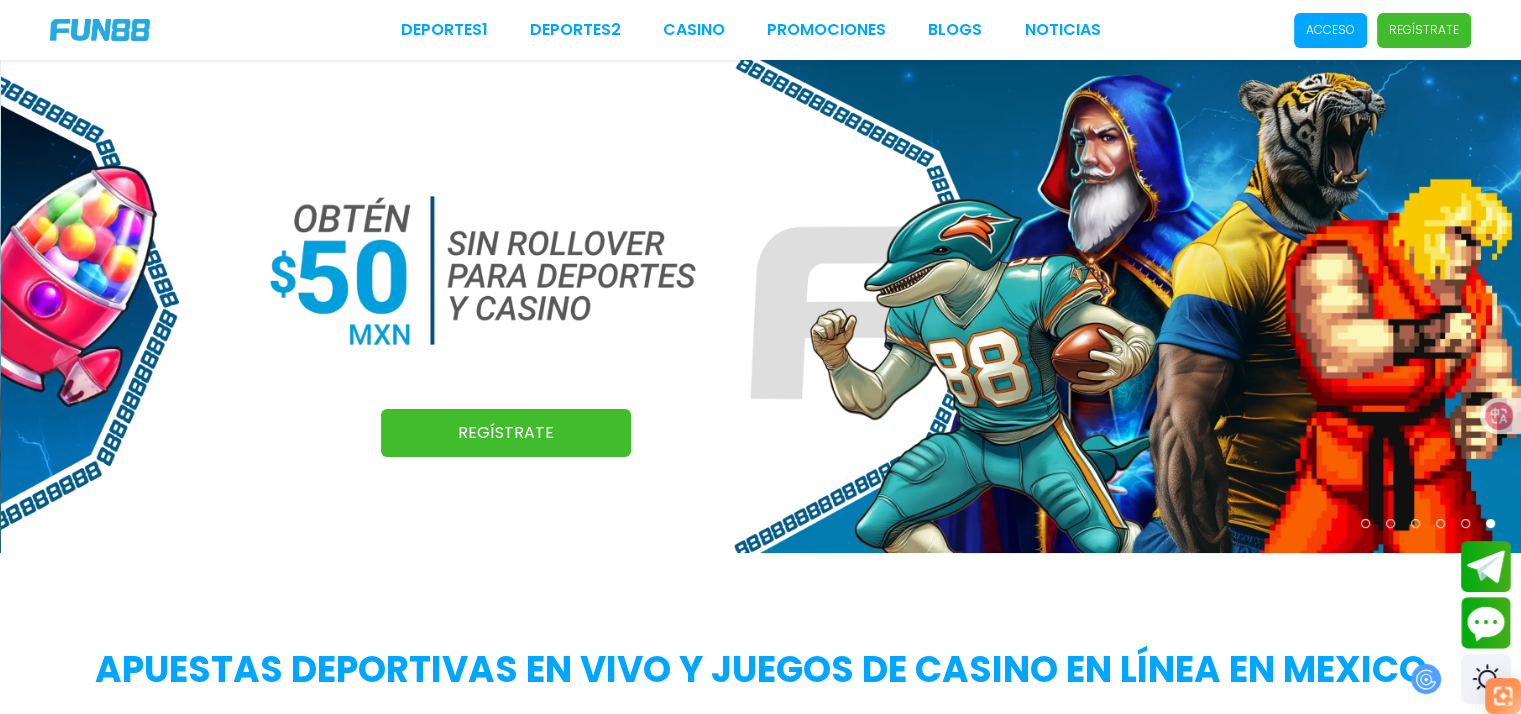 click on "Apuestas deportivas en vivo y juegos de casino en línea en Mexico Apuestas Deportivas Slots Mesas en Vivo Regístrate Acceso" at bounding box center [760, 828] 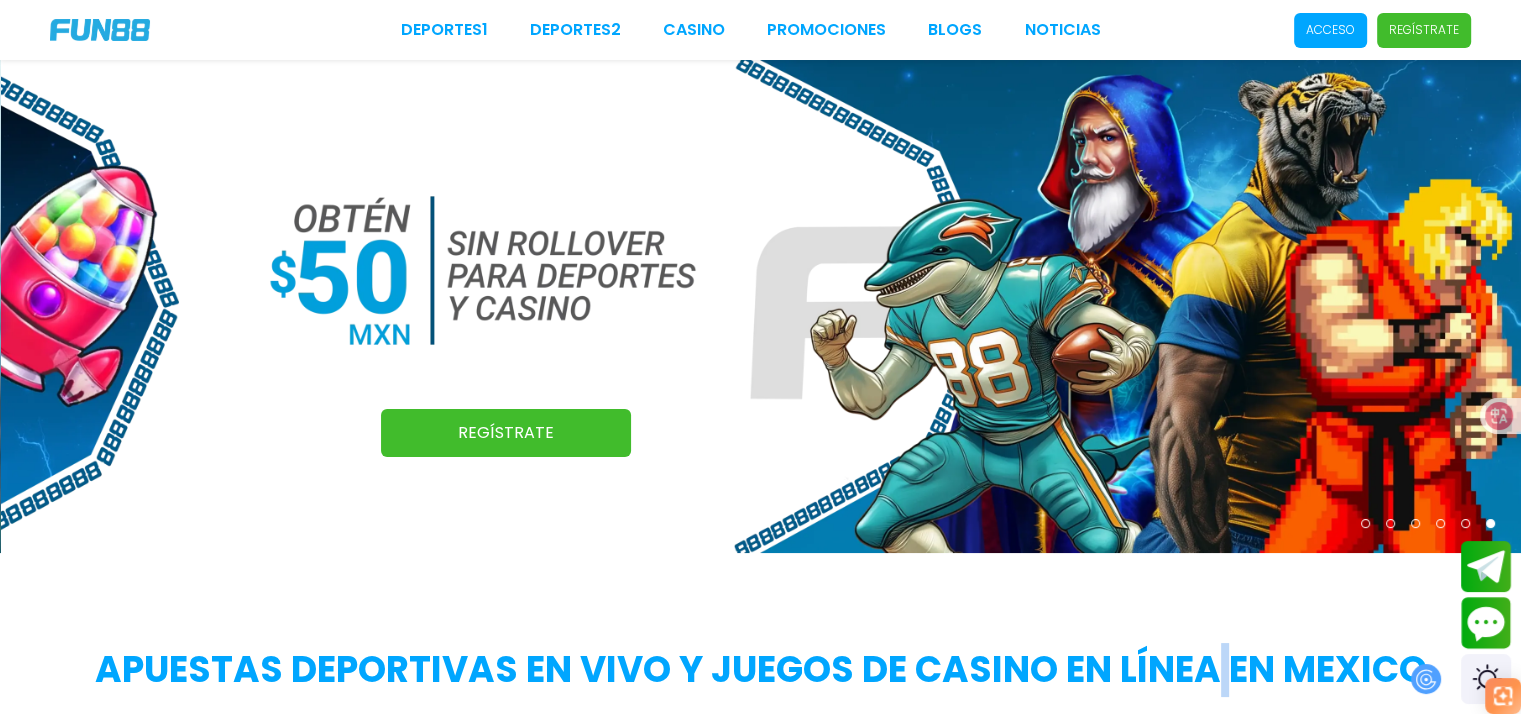 click on "Apuestas deportivas en vivo y juegos de casino en línea en Mexico Apuestas Deportivas Slots Mesas en Vivo Regístrate Acceso" at bounding box center [760, 828] 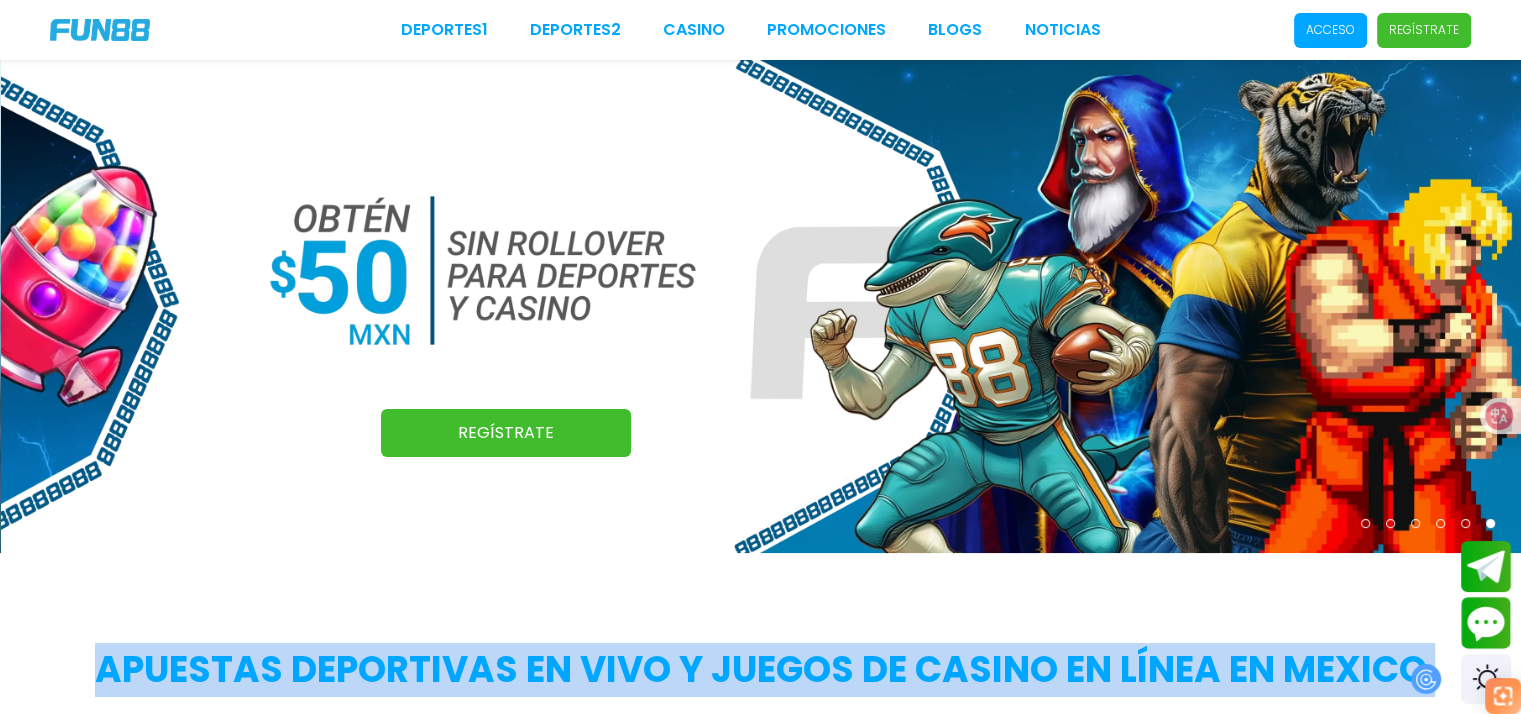 click on "Apuestas deportivas en vivo y juegos de casino en línea en Mexico Apuestas Deportivas Slots Mesas en Vivo Regístrate Acceso" at bounding box center [760, 828] 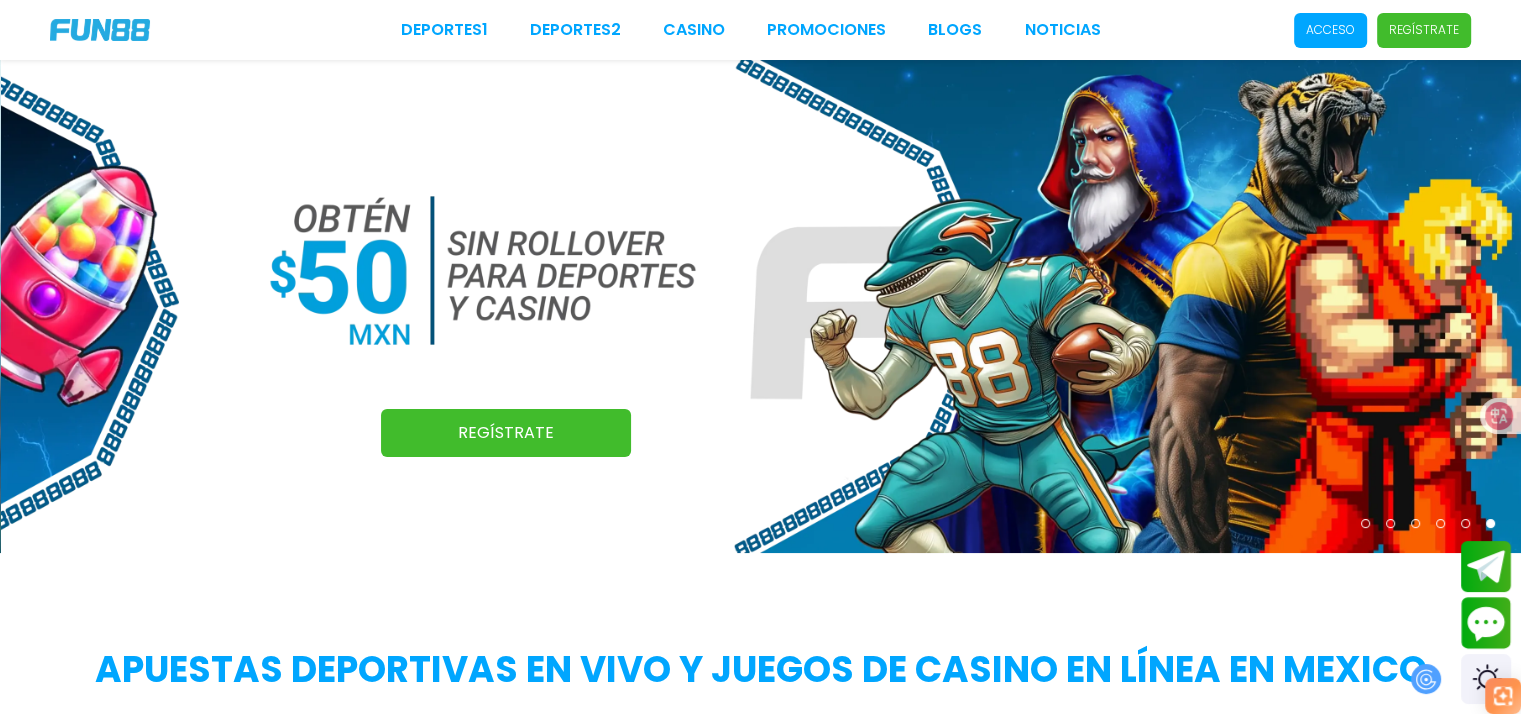 click on "Apuestas deportivas en vivo y juegos de casino en línea en Mexico Apuestas Deportivas Slots Mesas en Vivo Regístrate Acceso" at bounding box center [760, 828] 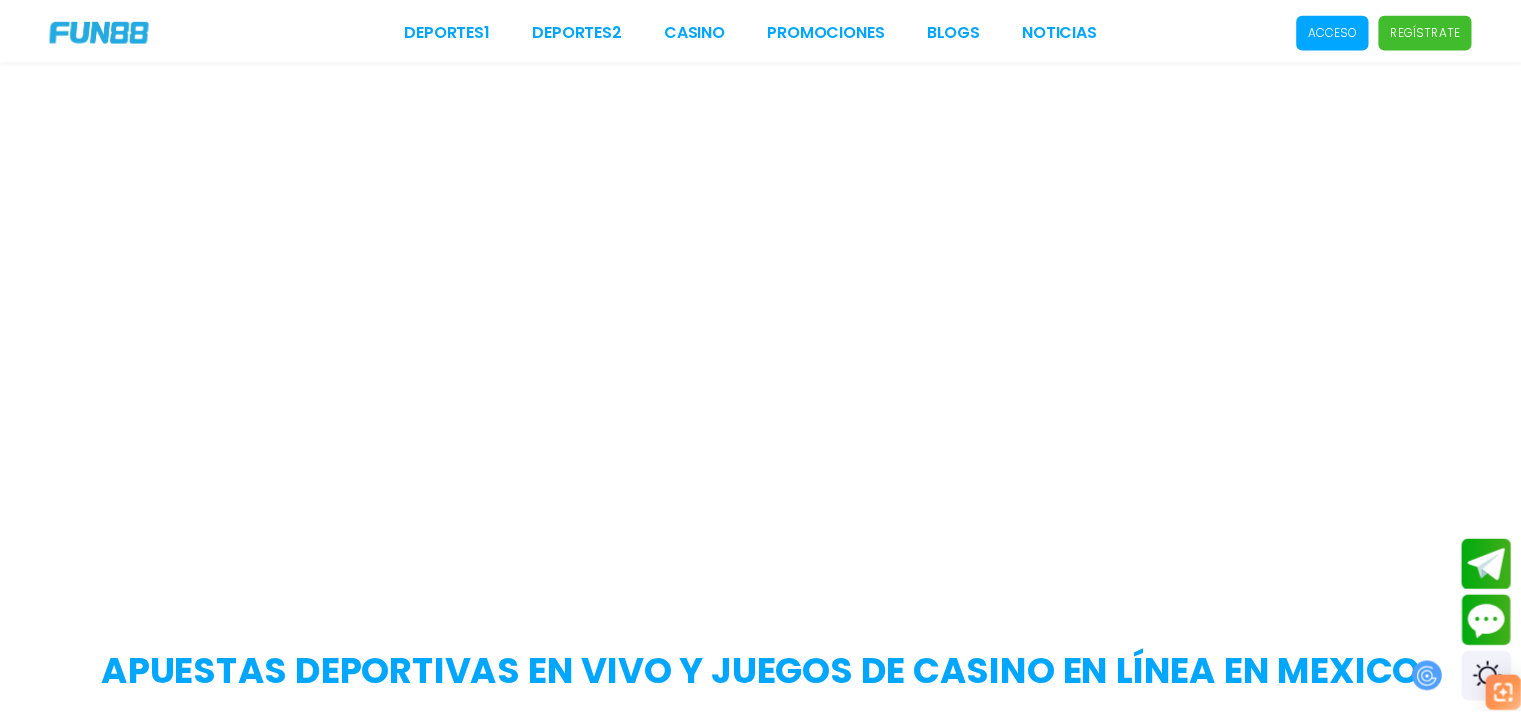 scroll, scrollTop: 0, scrollLeft: 0, axis: both 